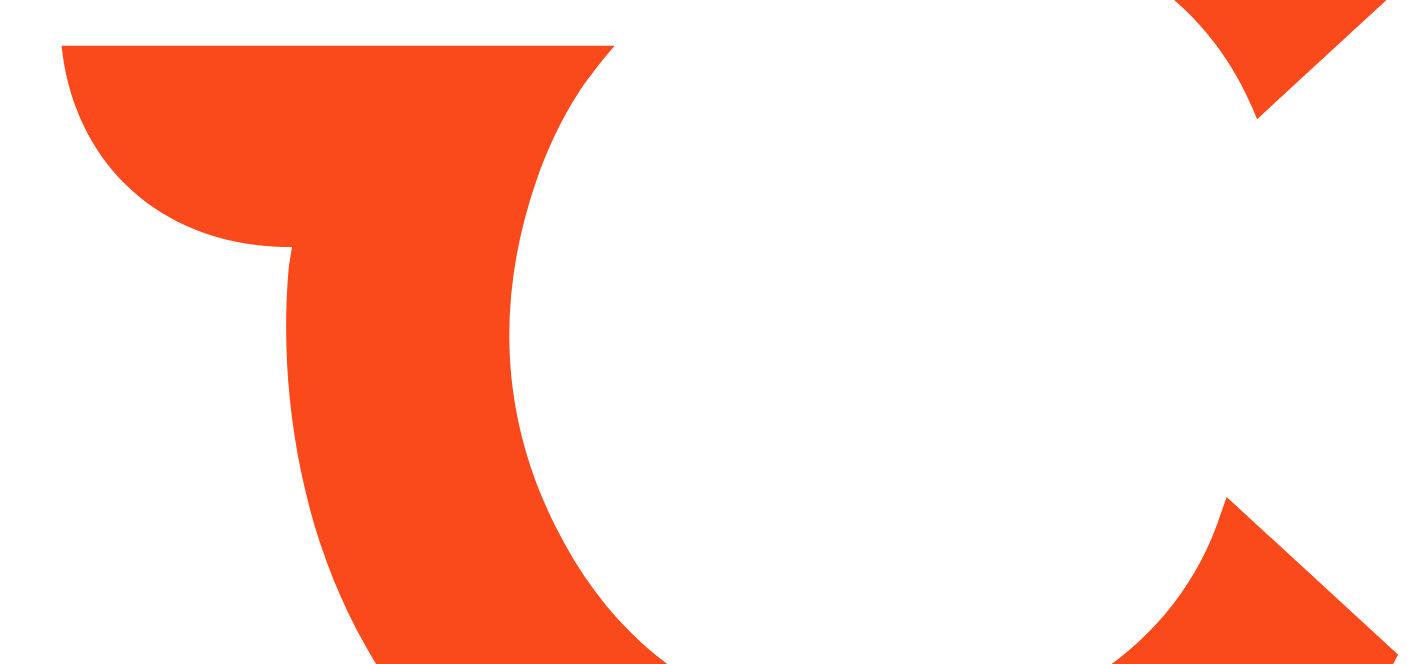 type on "*******" 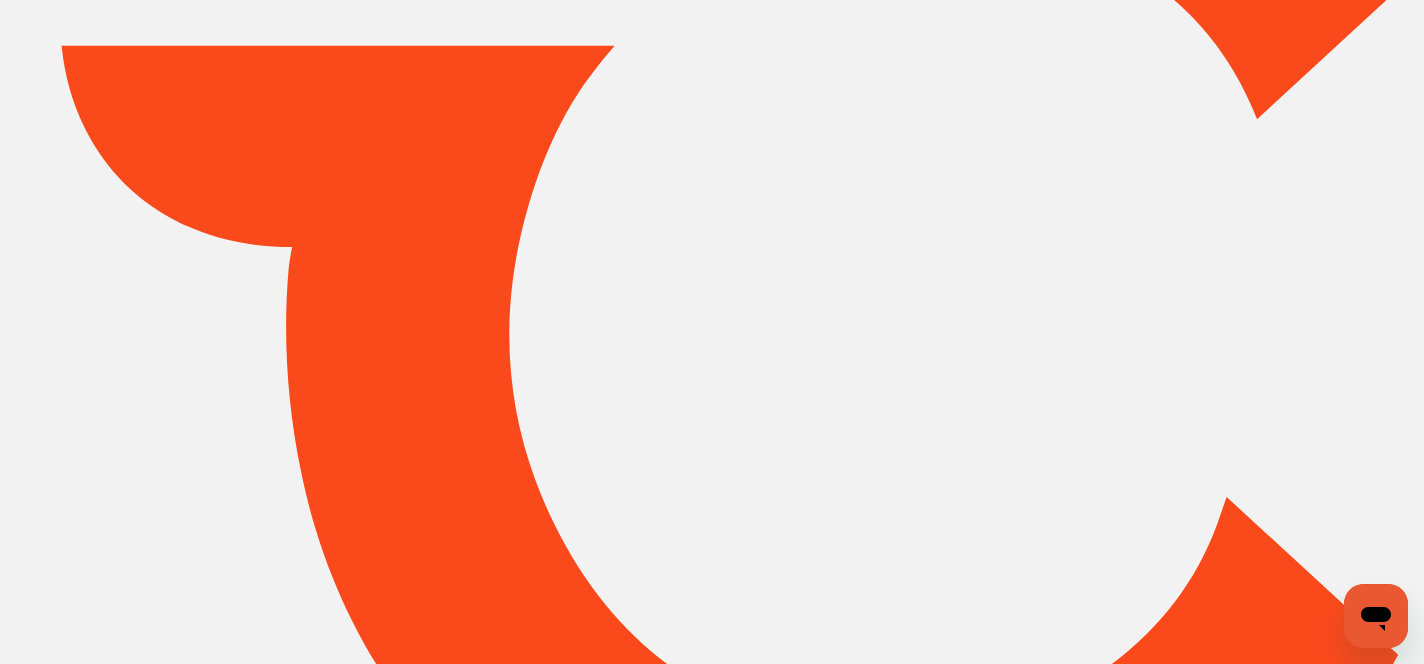 scroll, scrollTop: 0, scrollLeft: 0, axis: both 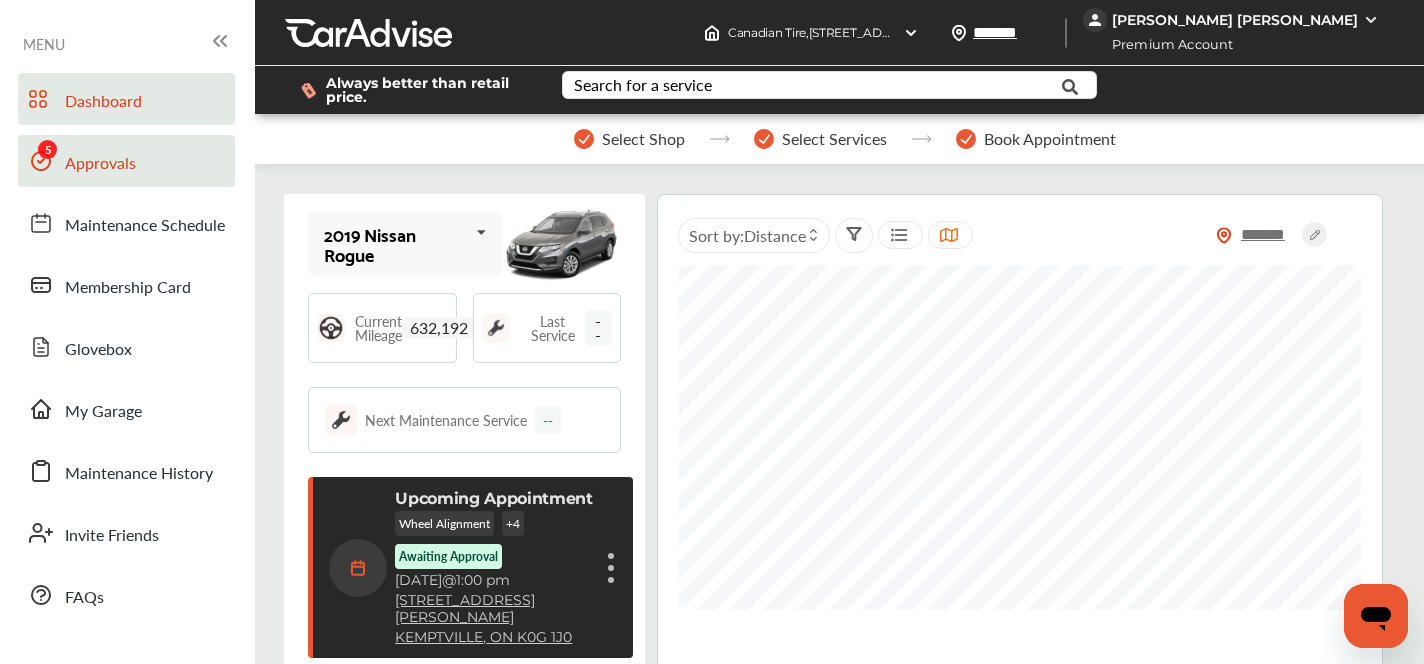 click on "Approvals" at bounding box center [100, 164] 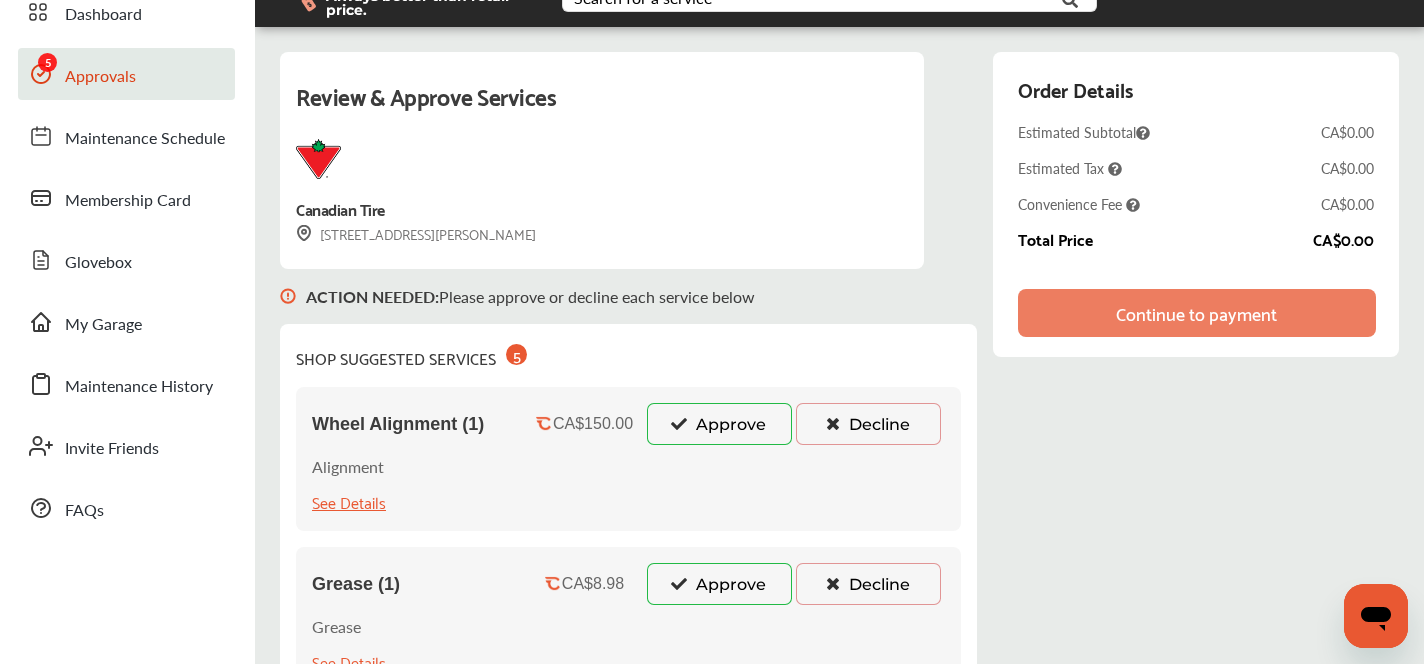 scroll, scrollTop: 231, scrollLeft: 0, axis: vertical 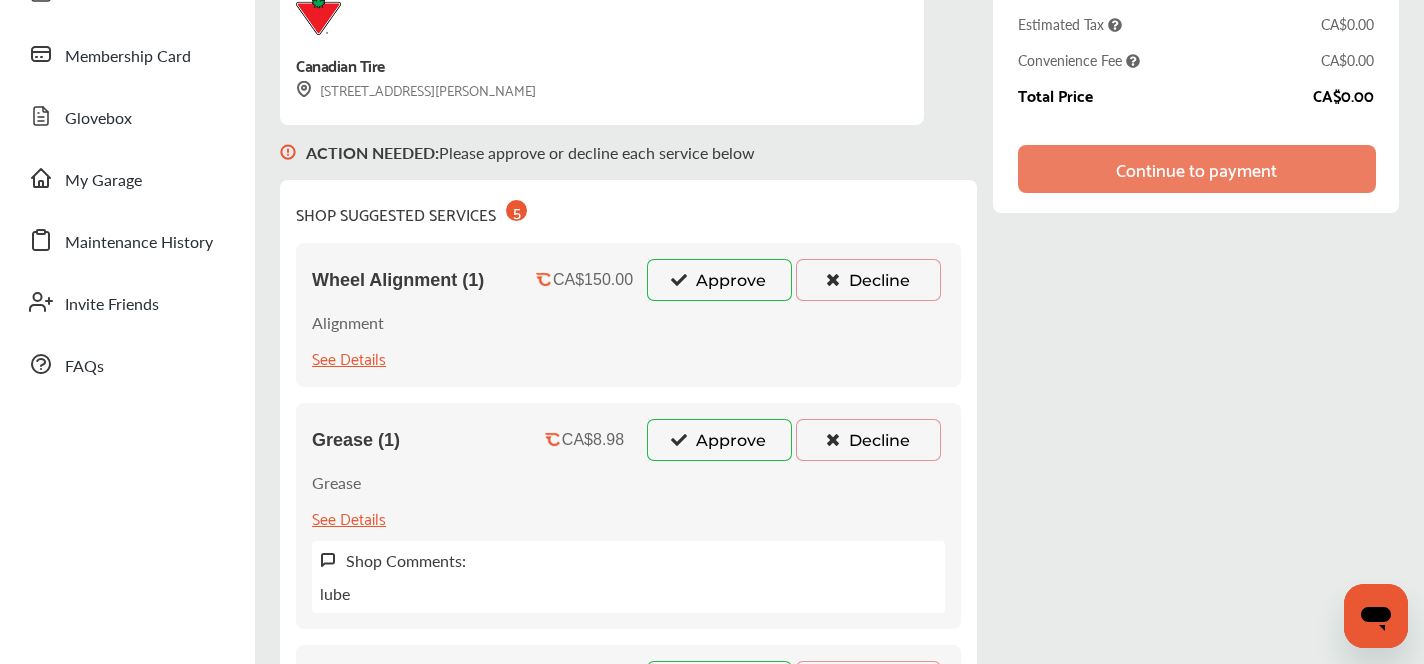 click on "Approve" at bounding box center (719, 280) 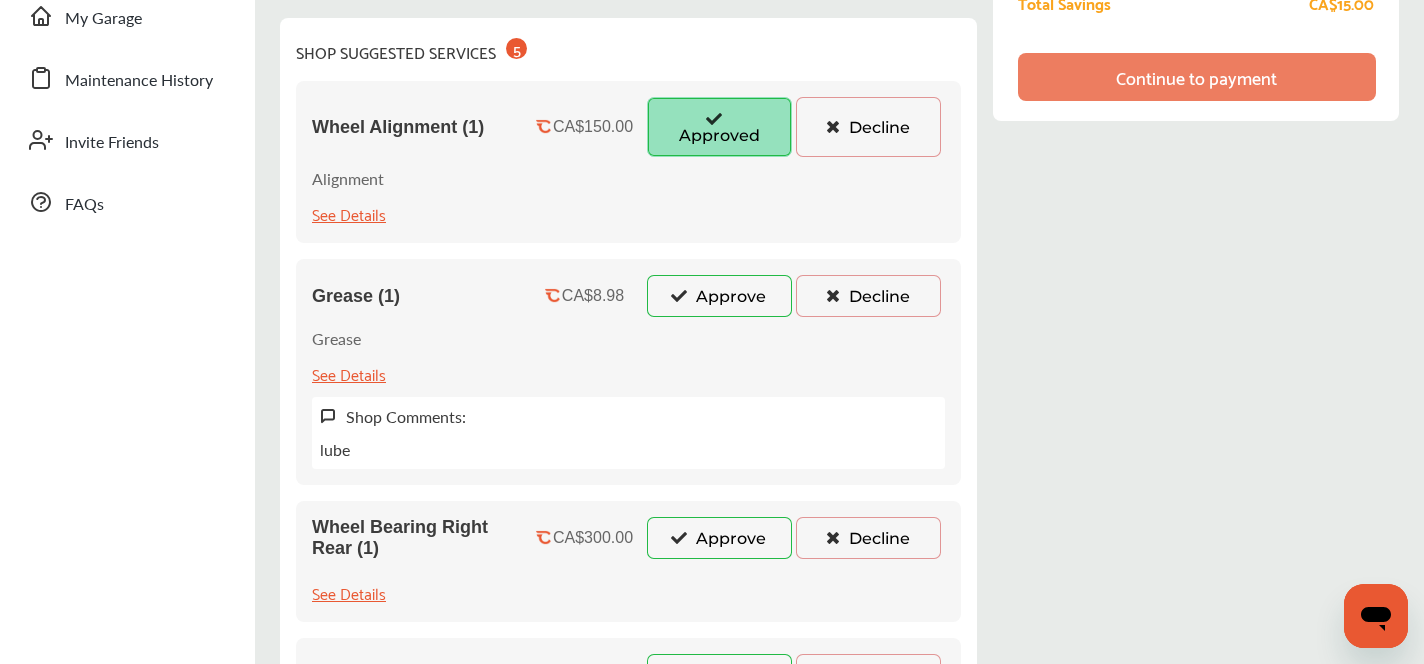scroll, scrollTop: 400, scrollLeft: 0, axis: vertical 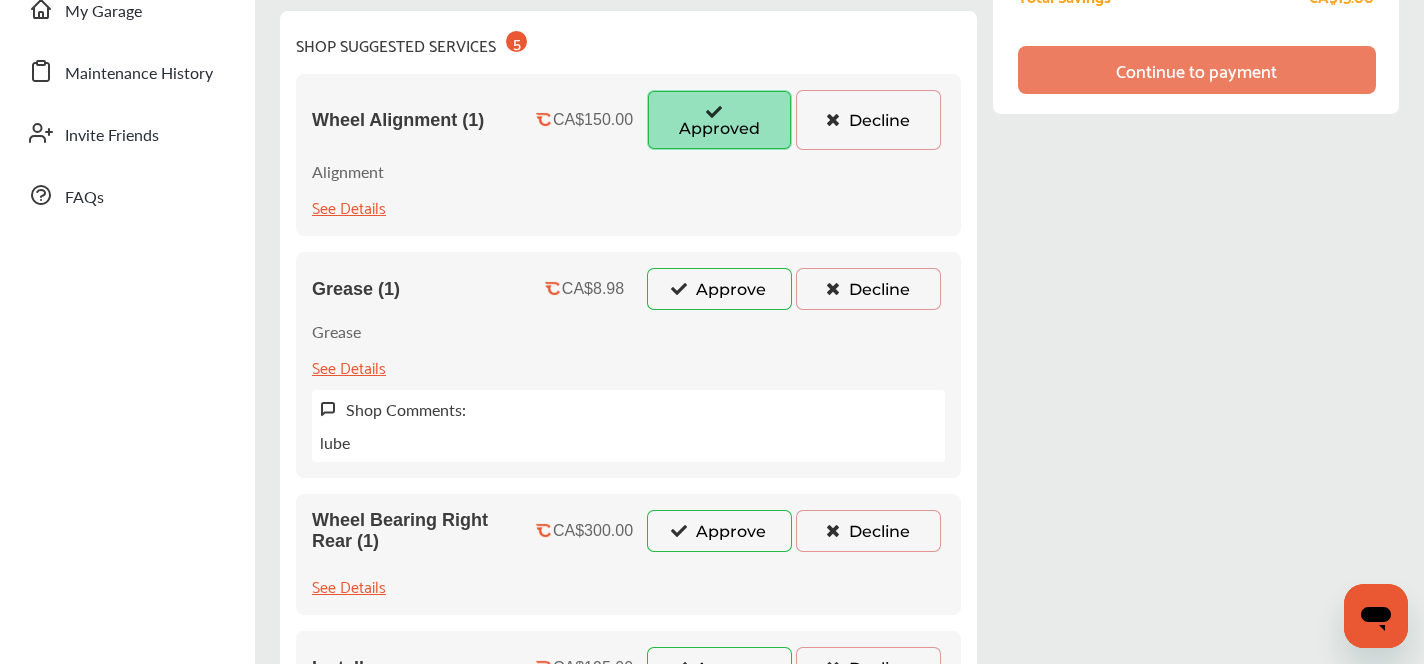 click on "Approve" at bounding box center [719, 289] 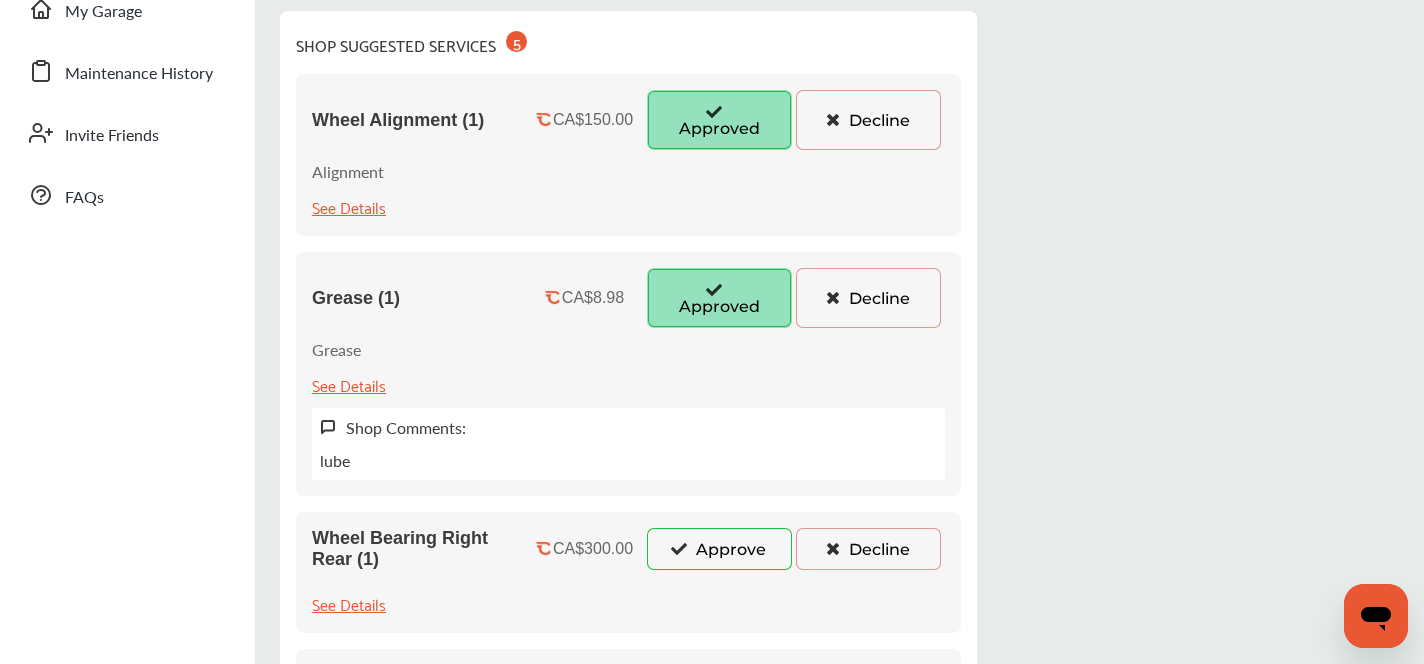 click on "Approve" at bounding box center [719, 549] 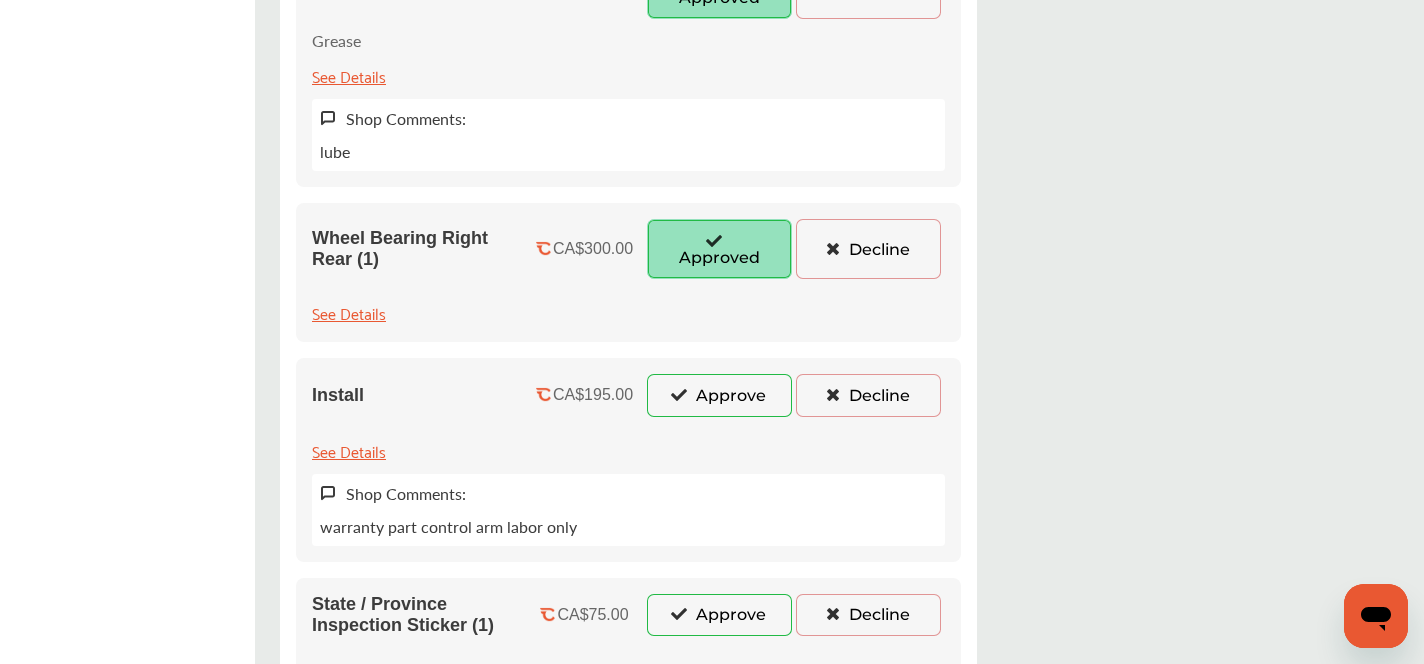 scroll, scrollTop: 719, scrollLeft: 0, axis: vertical 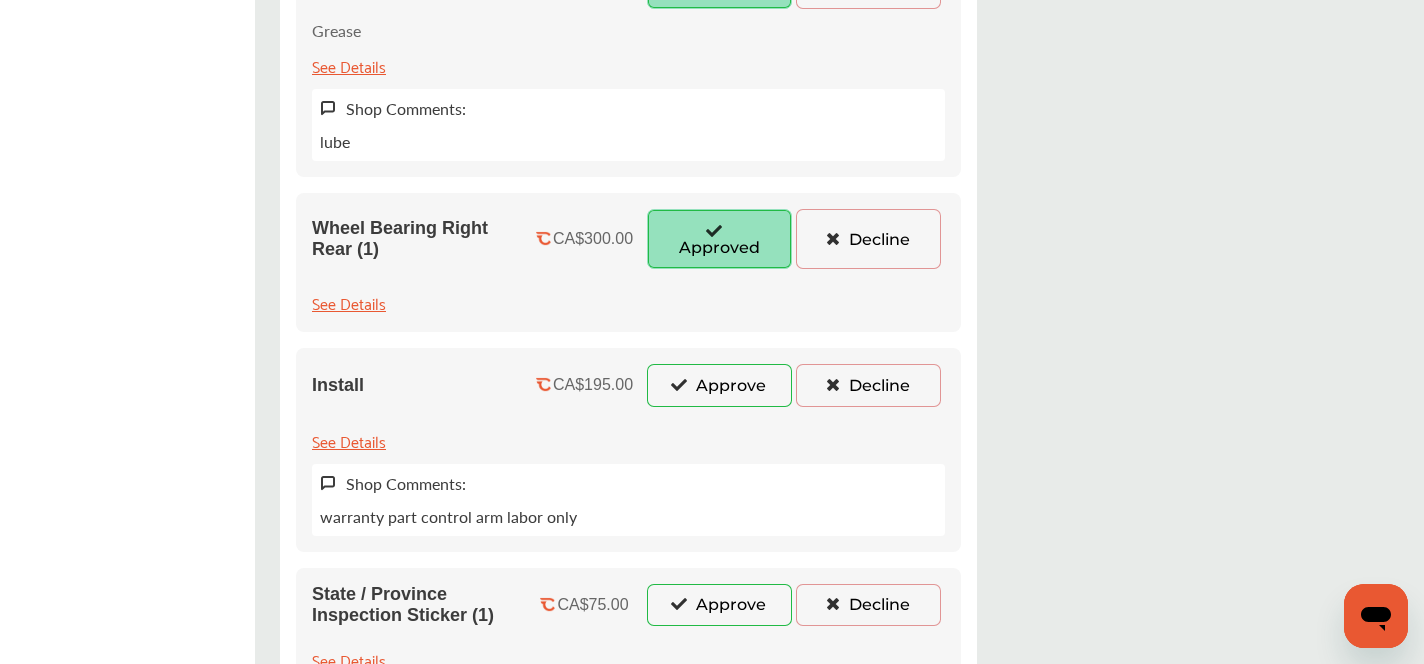 click on "Approve" at bounding box center [719, 385] 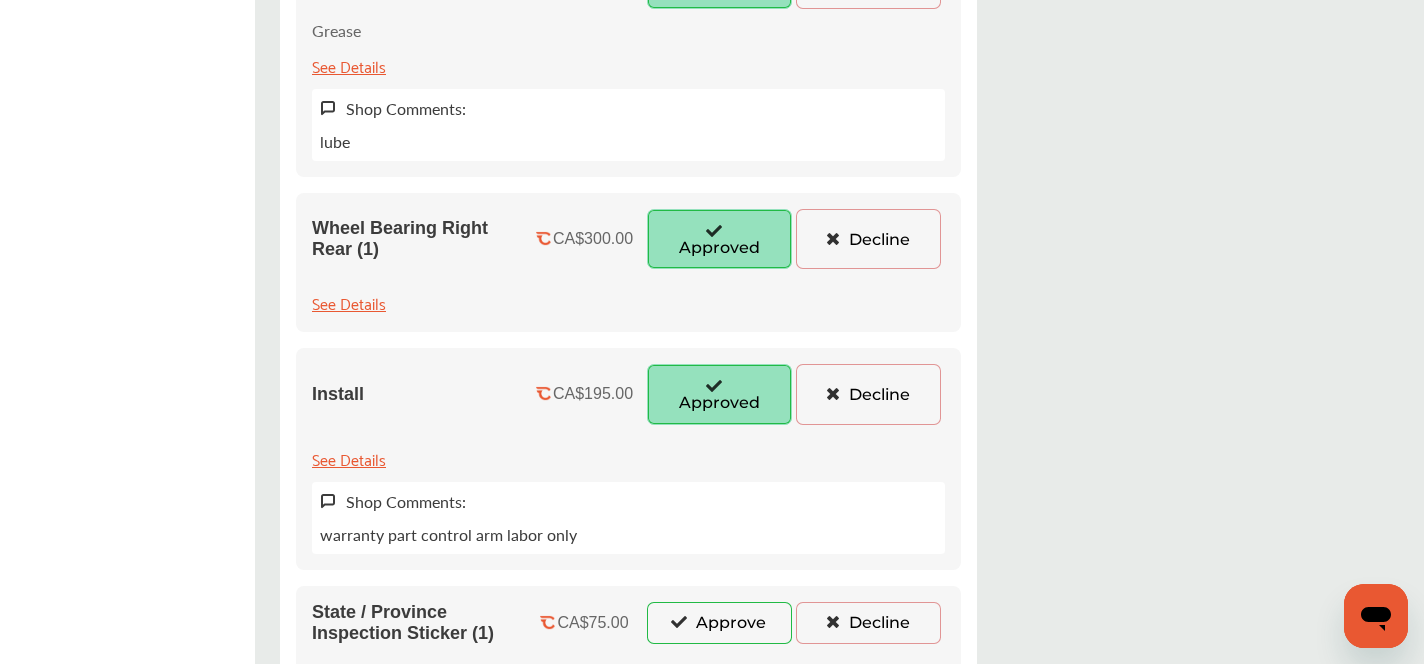click on "Approve" at bounding box center (719, 623) 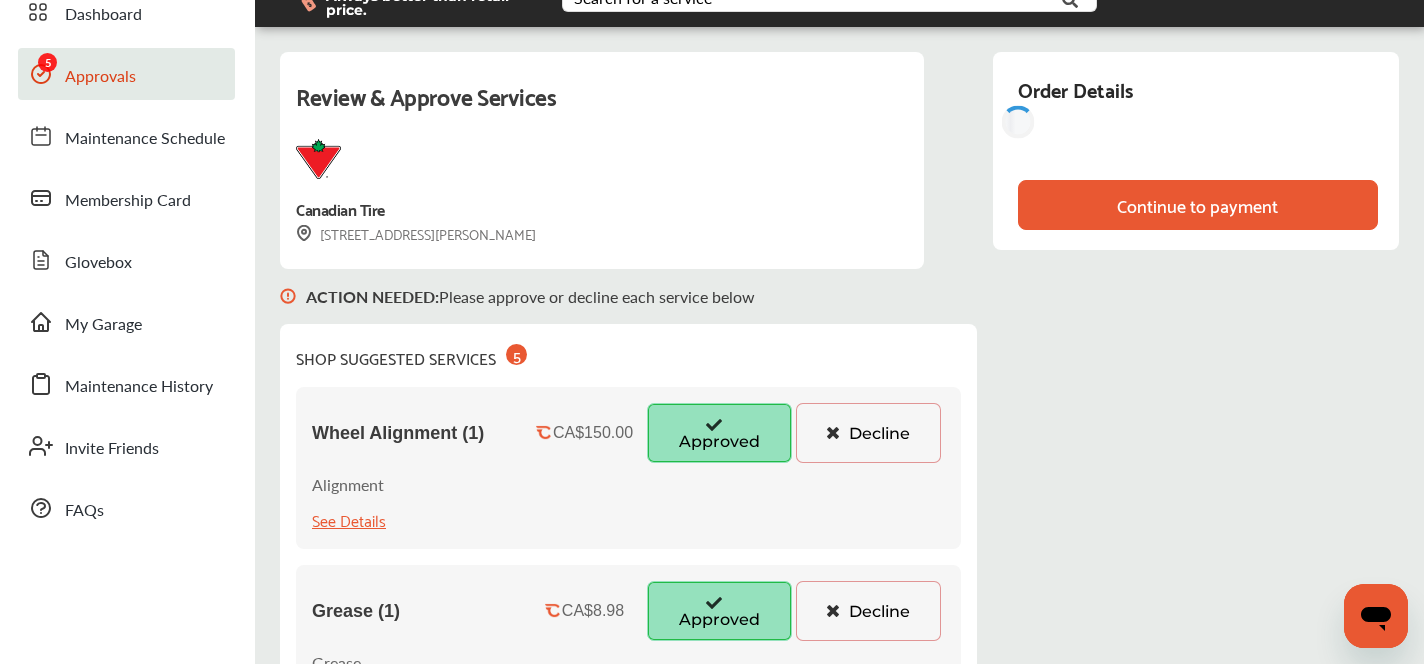 scroll, scrollTop: 0, scrollLeft: 0, axis: both 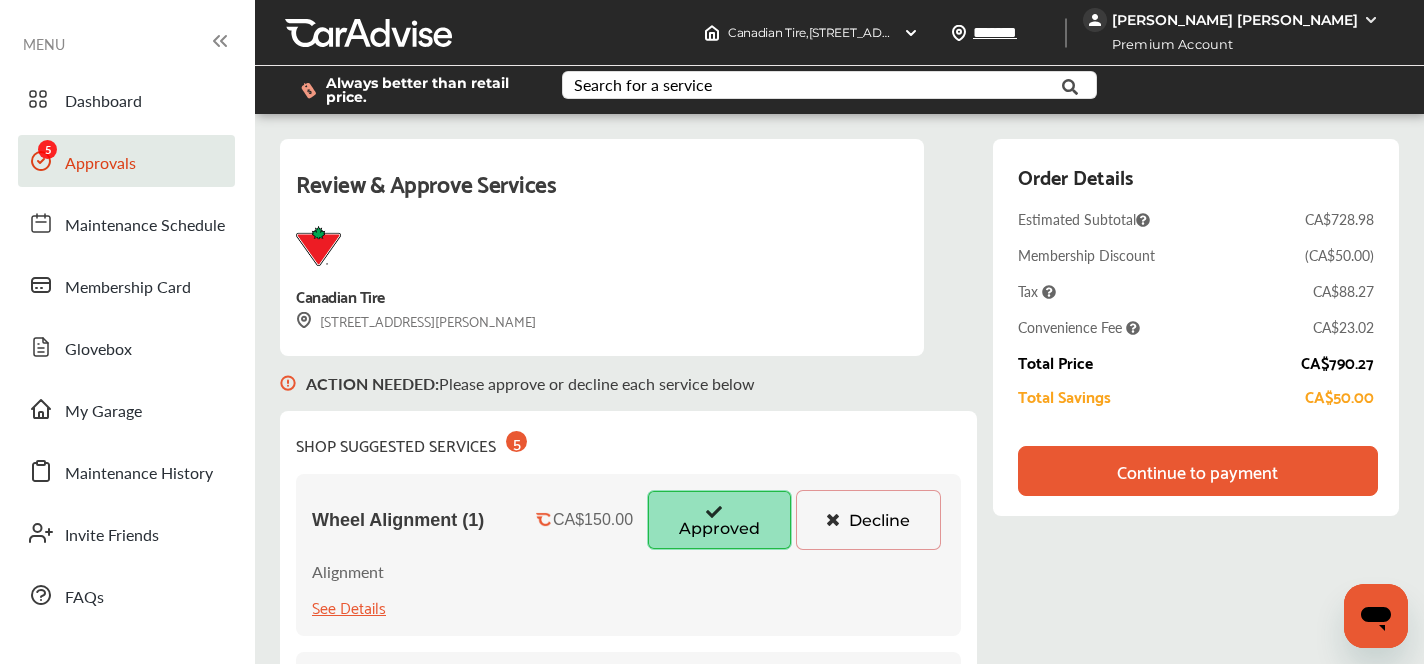 click on "Continue to payment" at bounding box center (1197, 471) 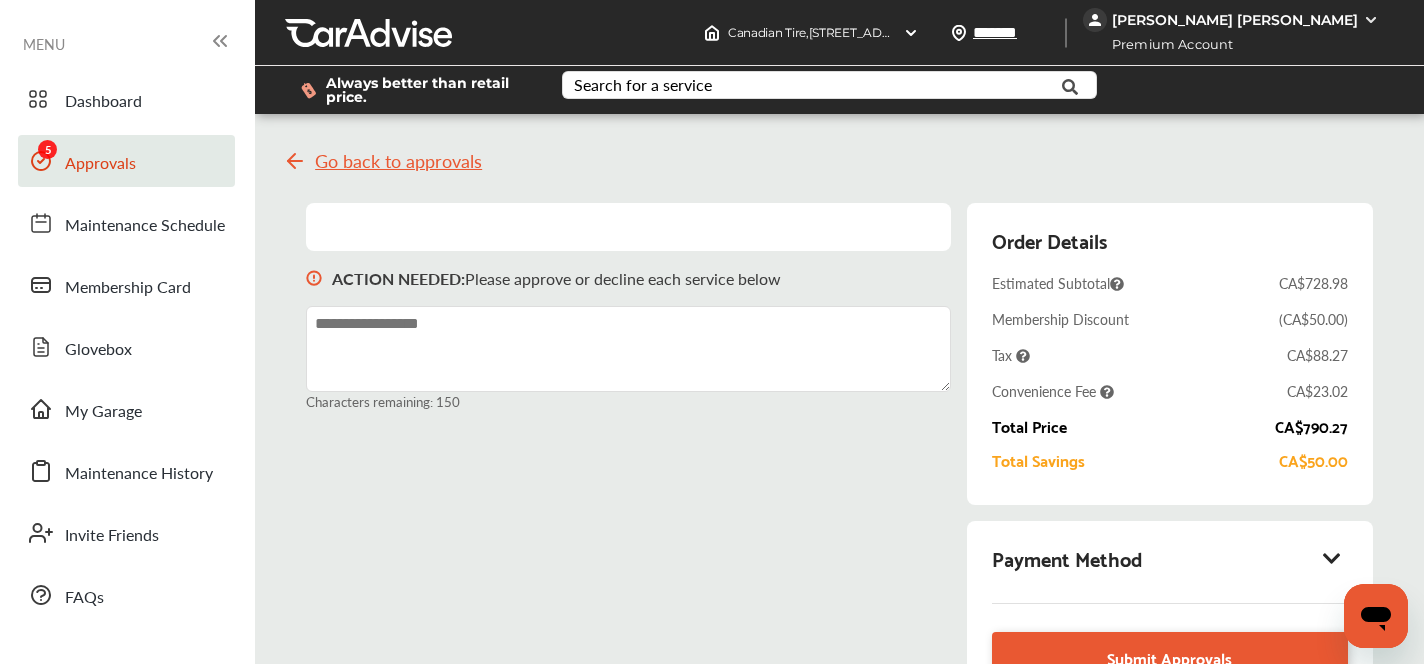 click at bounding box center [1332, 558] 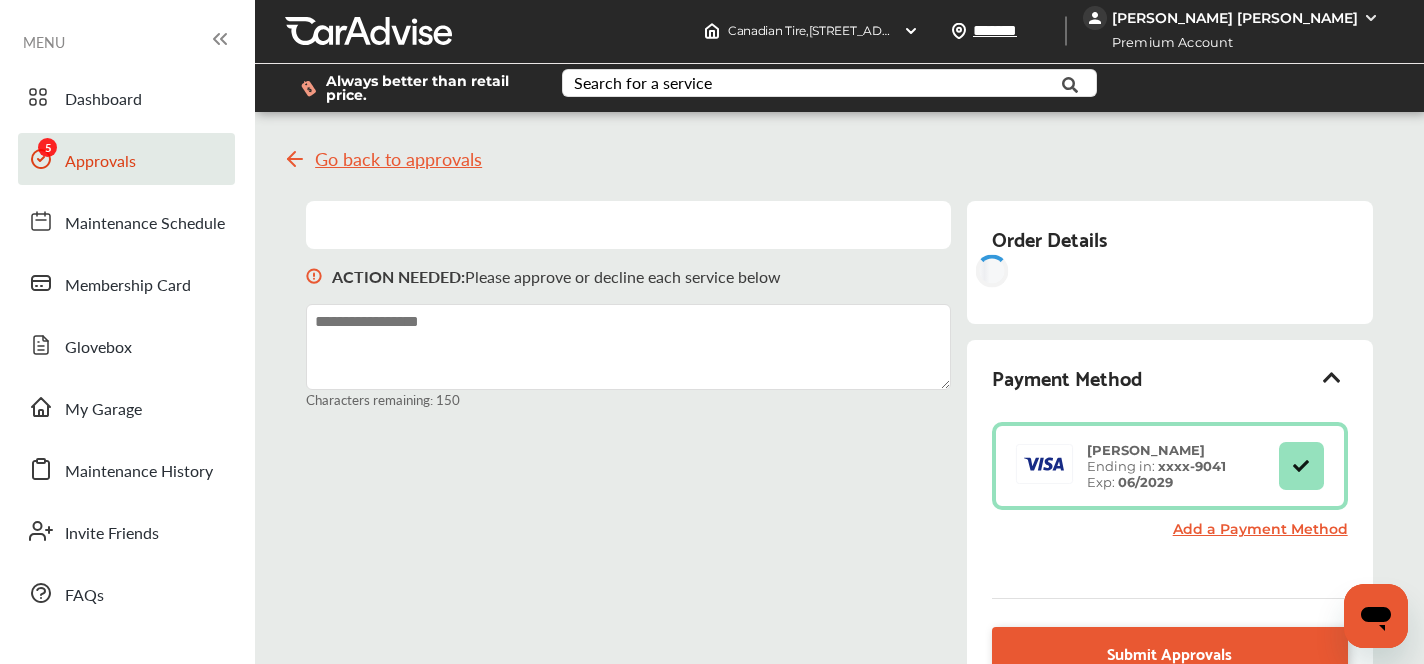 scroll, scrollTop: 0, scrollLeft: 0, axis: both 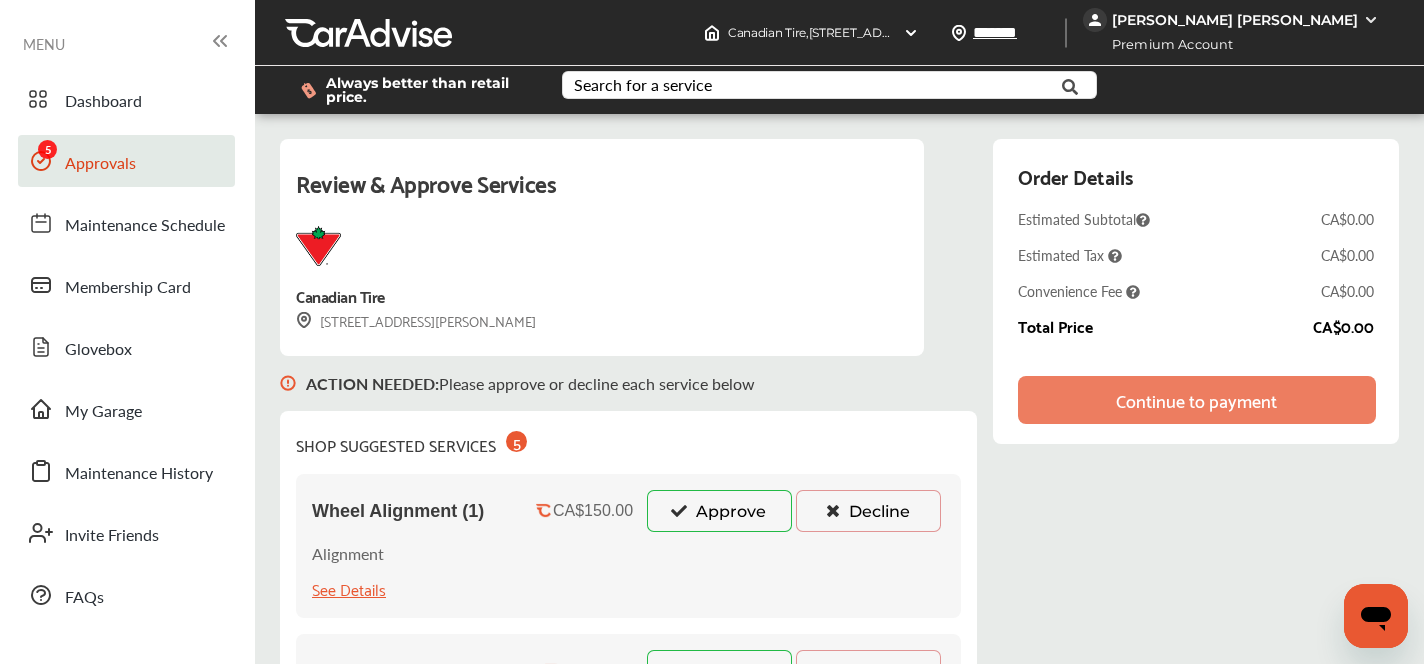 click on "Wheel Alignment (1) CA$150.00 Approve Decline Alignment See Details" at bounding box center (628, 546) 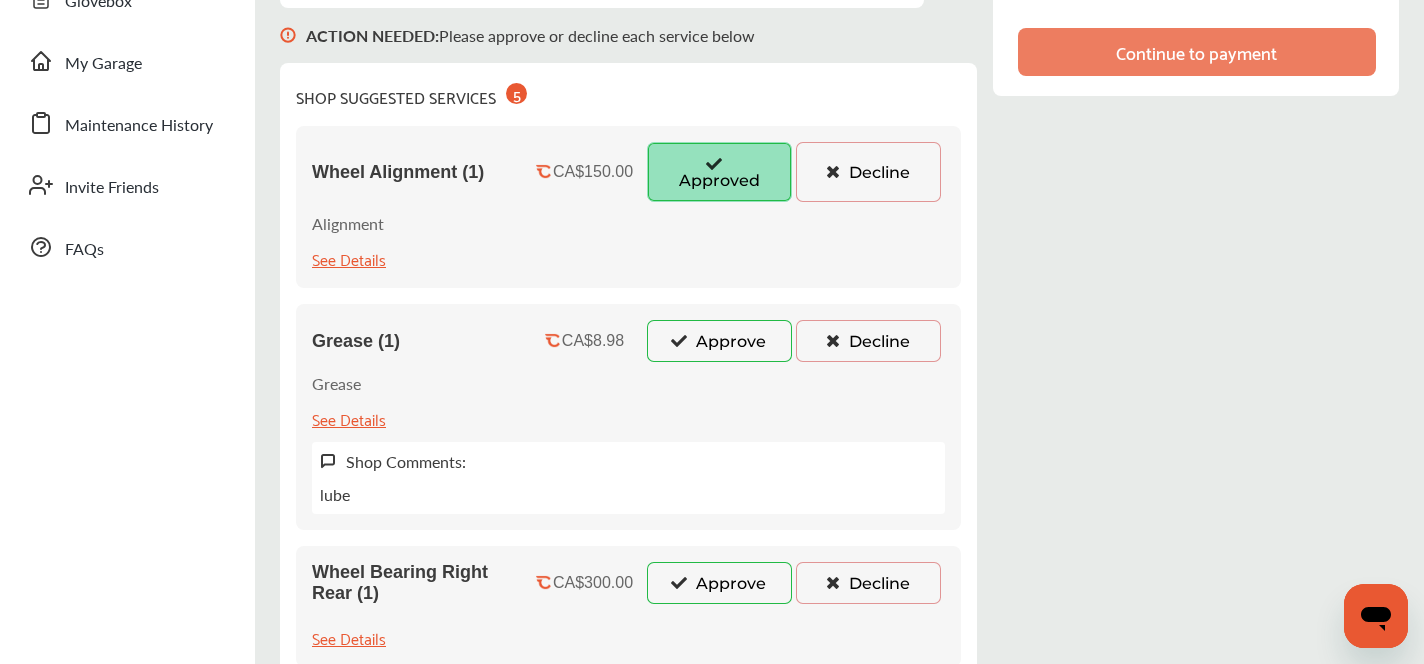 scroll, scrollTop: 350, scrollLeft: 0, axis: vertical 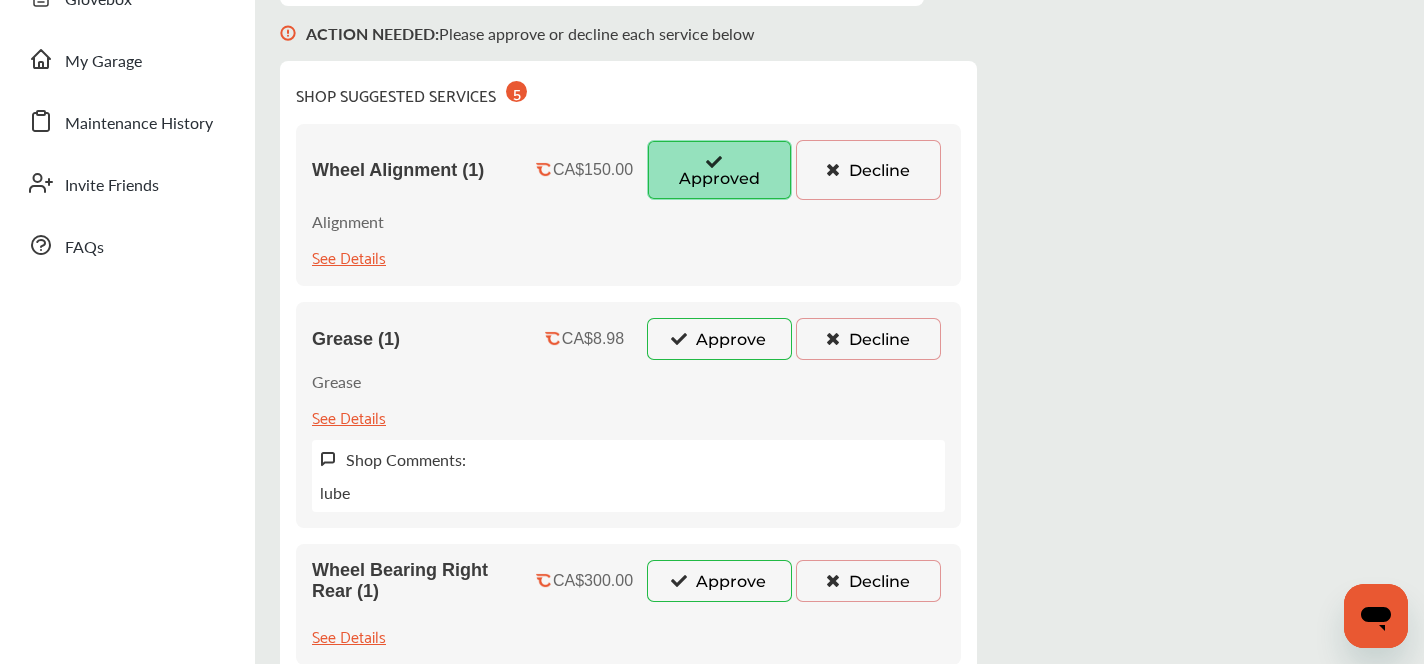 click on "Approve" at bounding box center [719, 339] 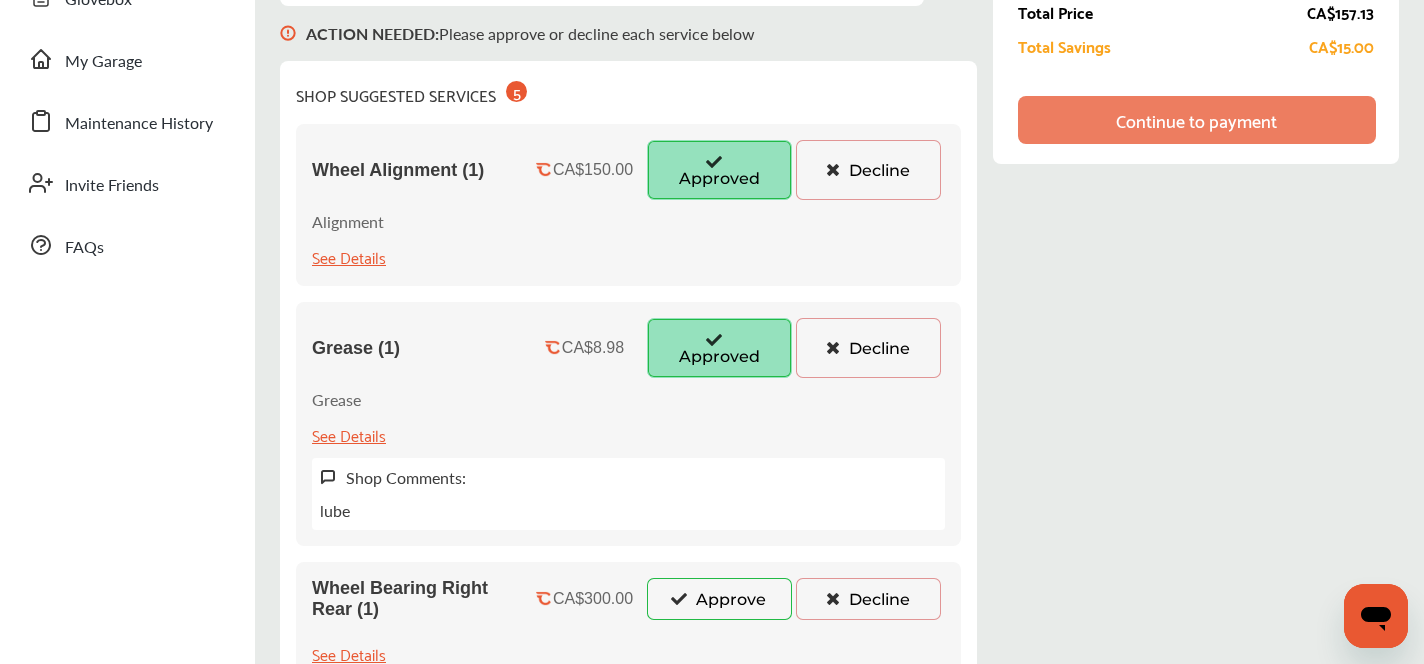 click on "Approve" at bounding box center (719, 599) 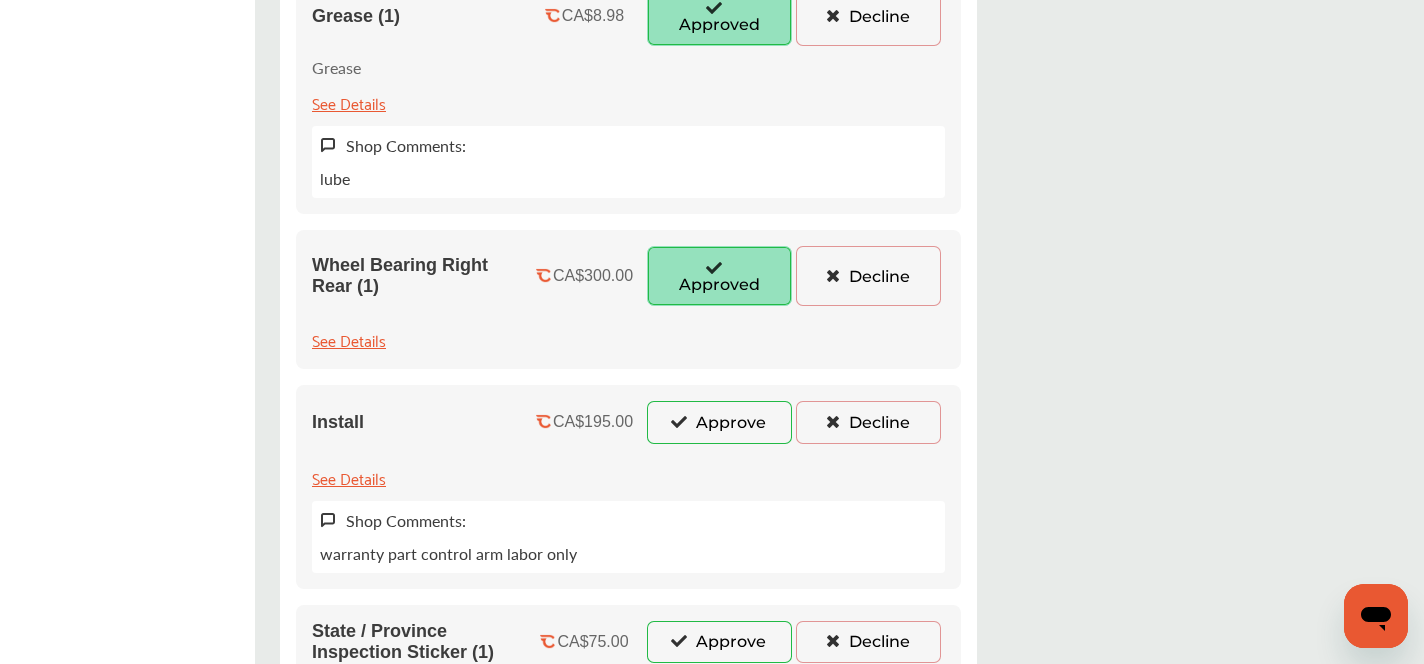 scroll, scrollTop: 684, scrollLeft: 0, axis: vertical 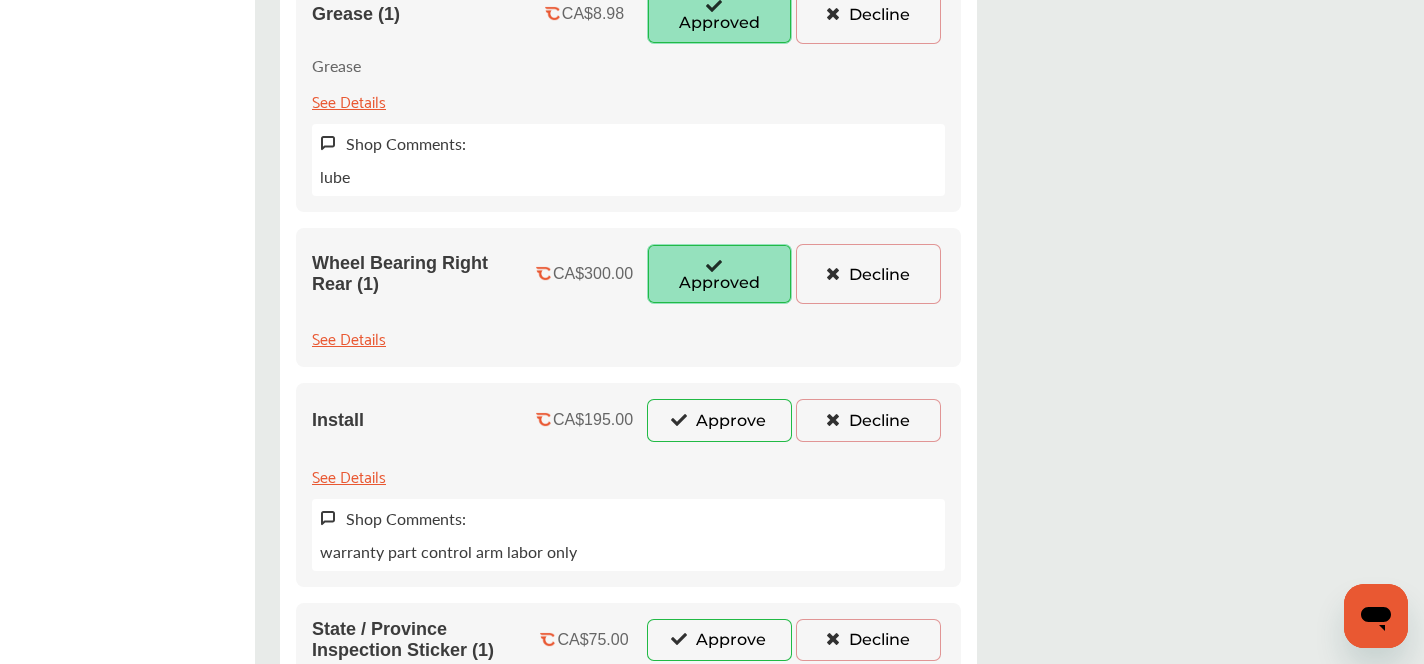 click on "Approve" at bounding box center [719, 420] 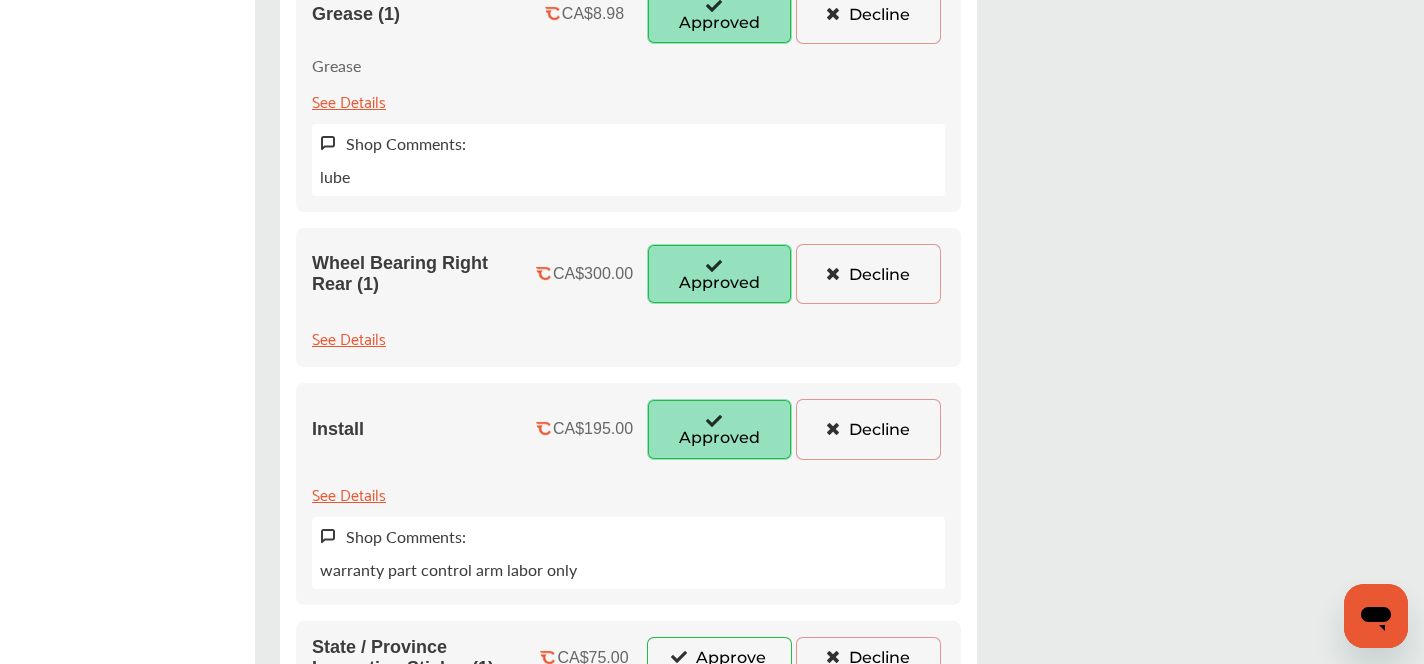 click on "Approve" at bounding box center (719, 658) 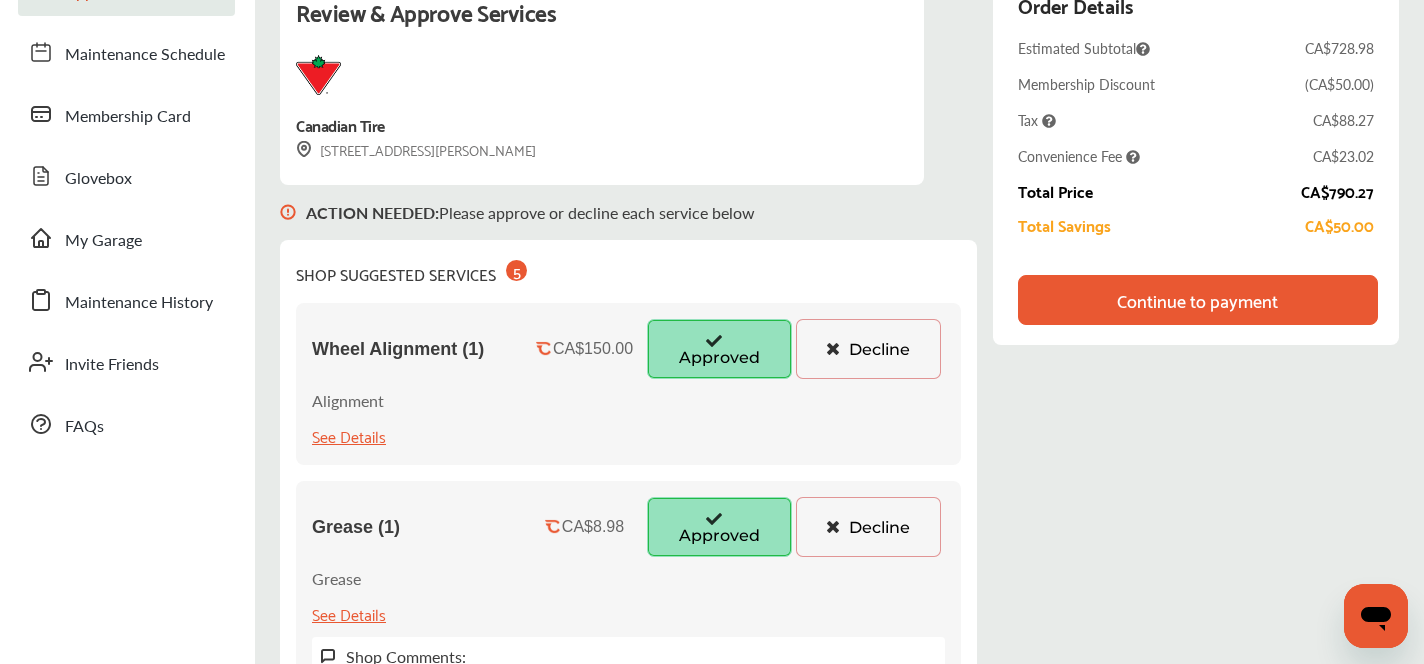 scroll, scrollTop: 183, scrollLeft: 0, axis: vertical 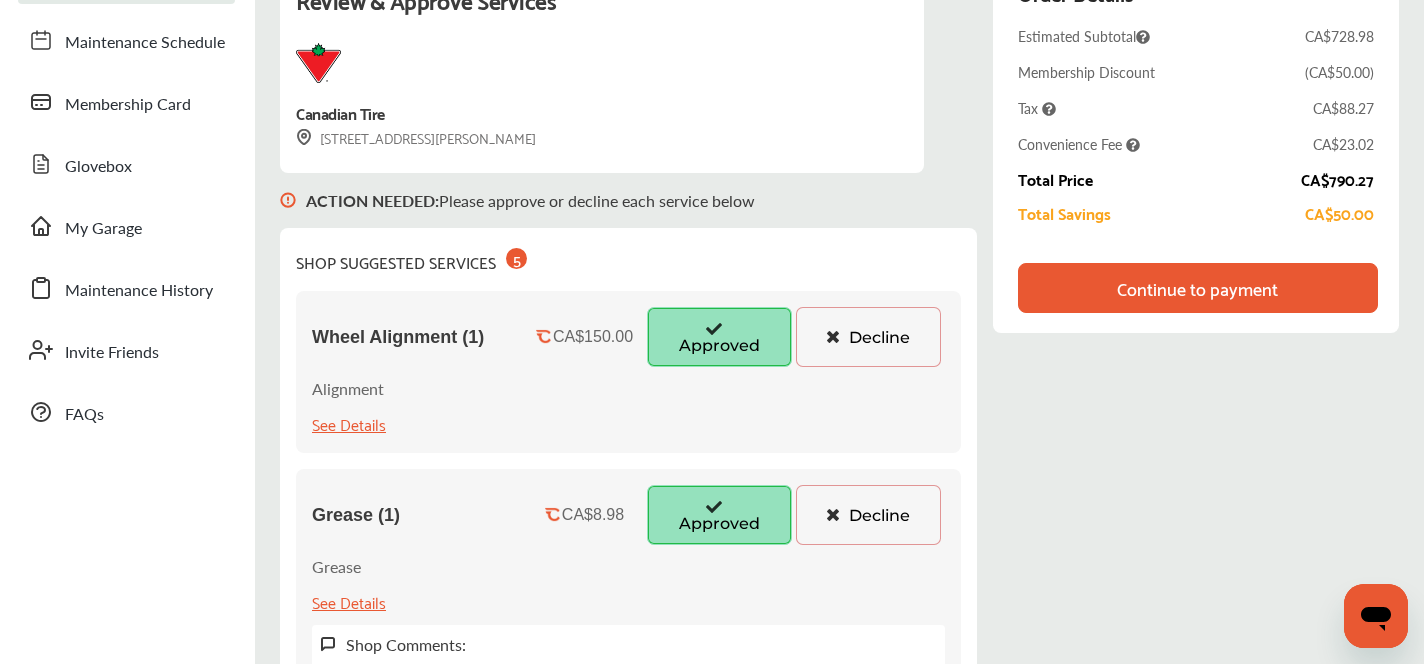 click on "Continue to payment" at bounding box center [1197, 288] 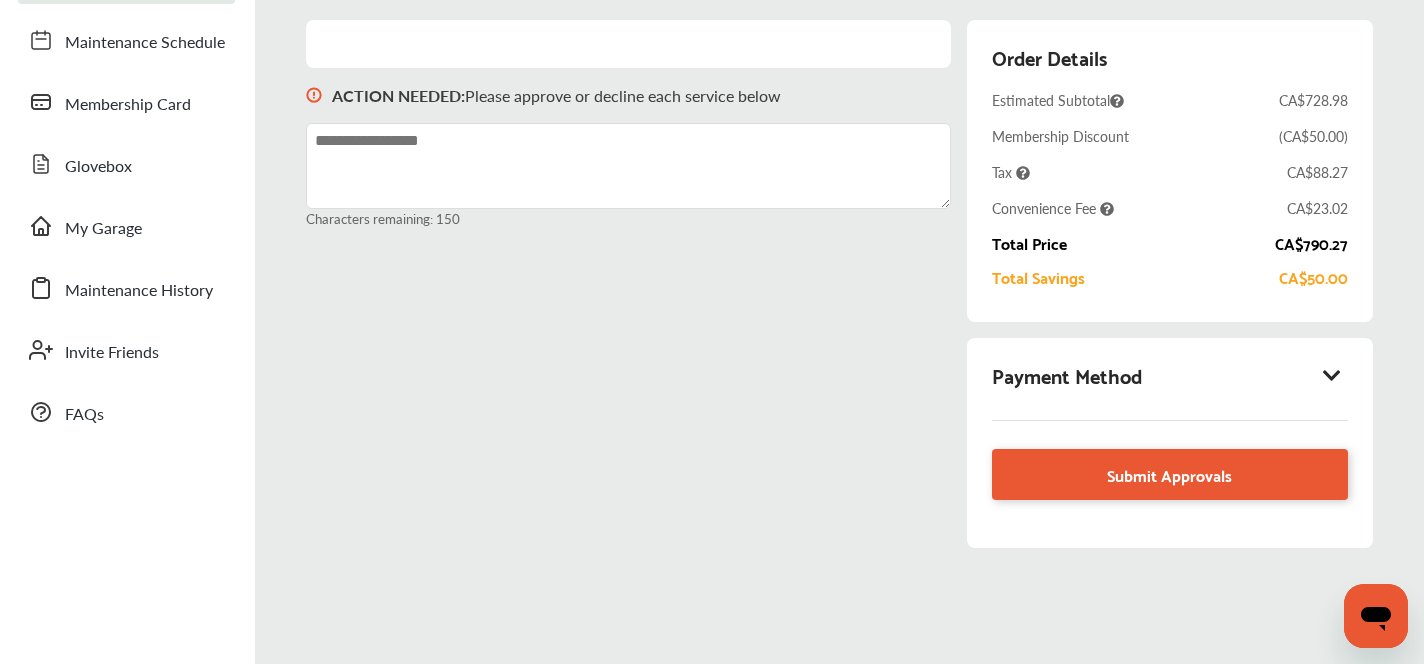 click at bounding box center [1332, 375] 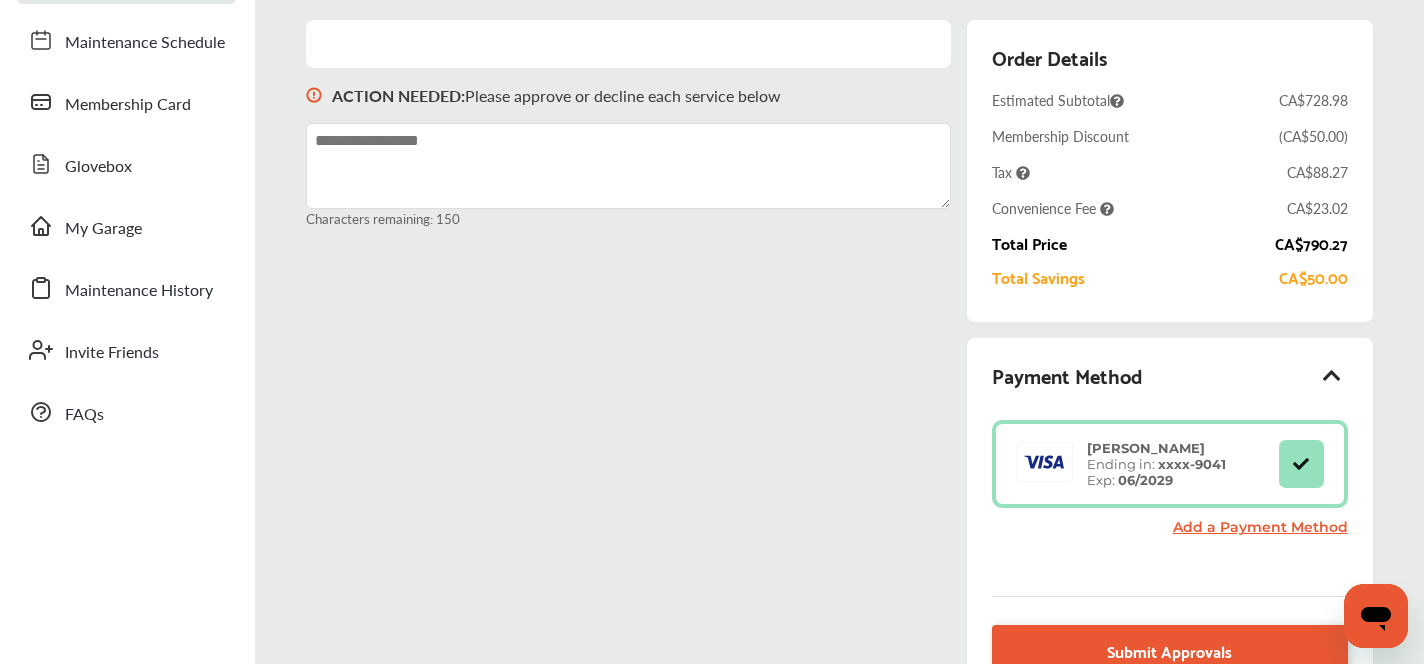 click on "ACTION NEEDED :  Please approve or decline each service below Characters remaining: 150 Order Details Estimated Subtotal  CA$728.98 Membership Discount ( CA$50.00 ) Tax   CA$88.27 Convenience Fee   CA$23.02 Total Price CA$790.27 Total Savings CA$50.00 Payment Method
rajinder saini Ending in:   xxxx- 9041 Exp:   06/2029 Add a Payment Method Submit Approvals Total Price CA$790.27 Submit Approvals" at bounding box center (839, 382) 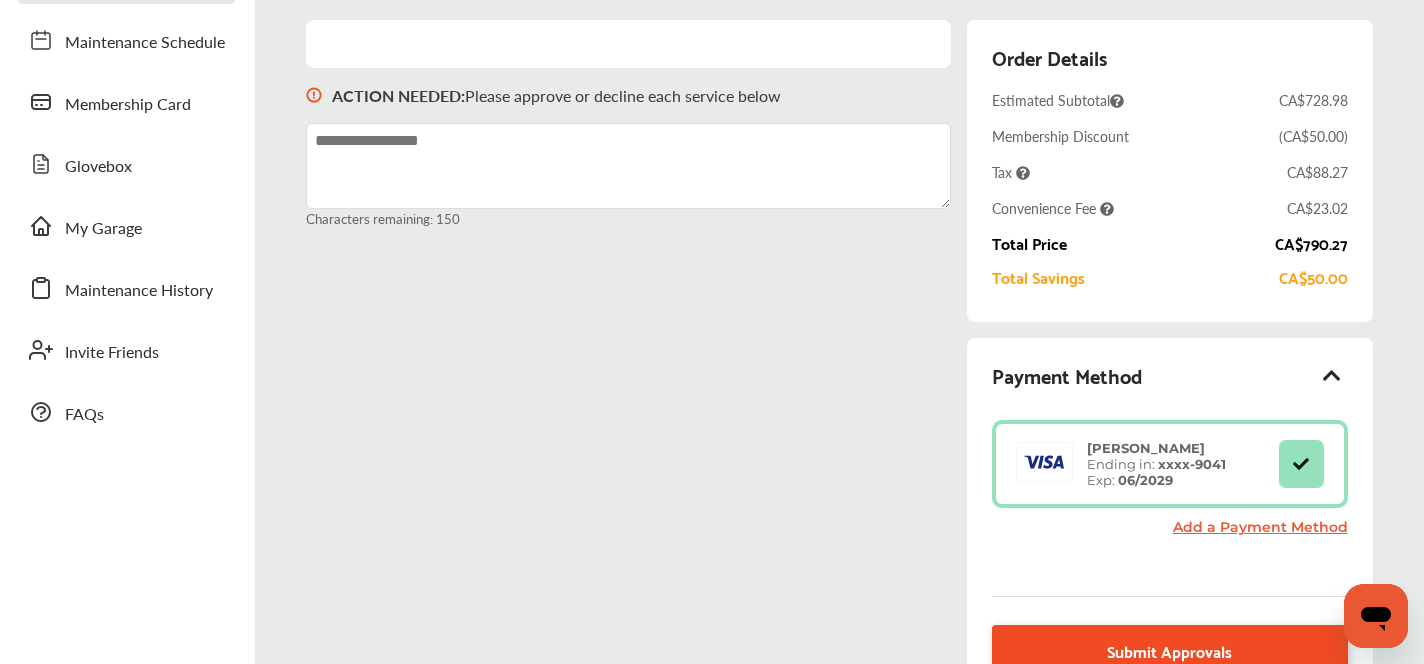 click on "Submit Approvals" at bounding box center (1169, 650) 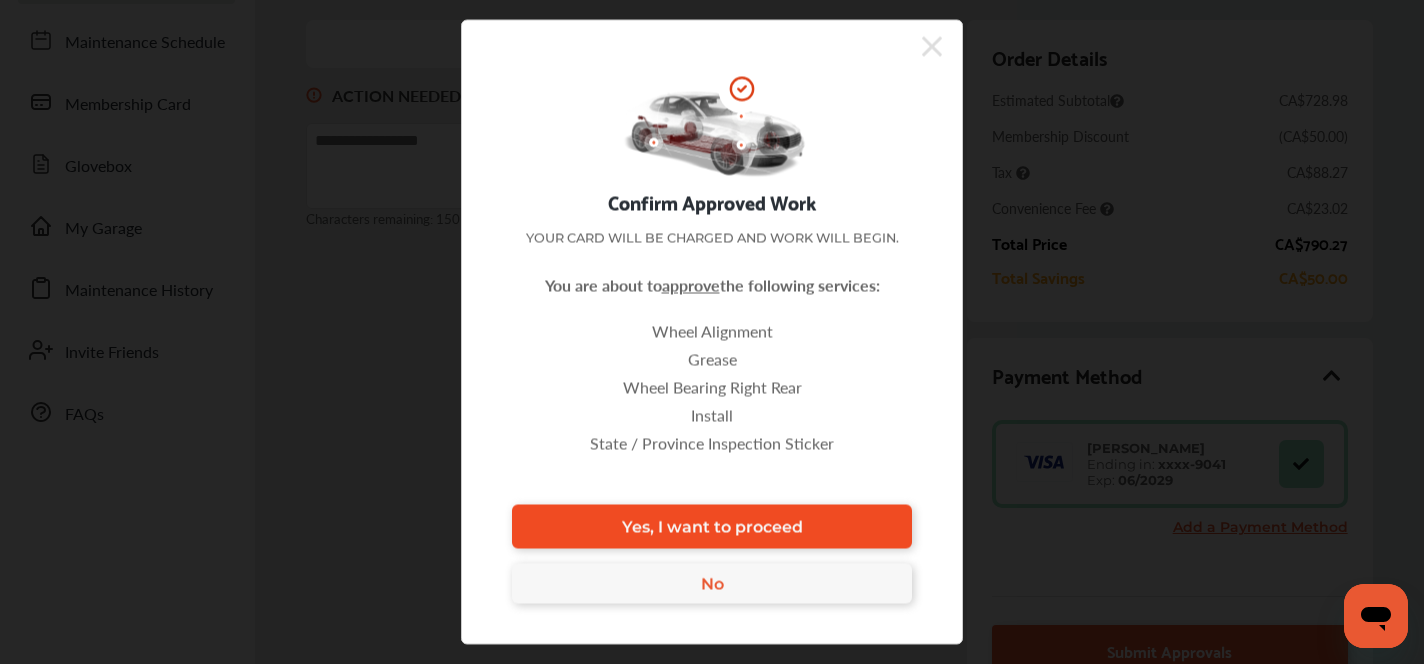 click on "Yes, I want to proceed" at bounding box center (712, 527) 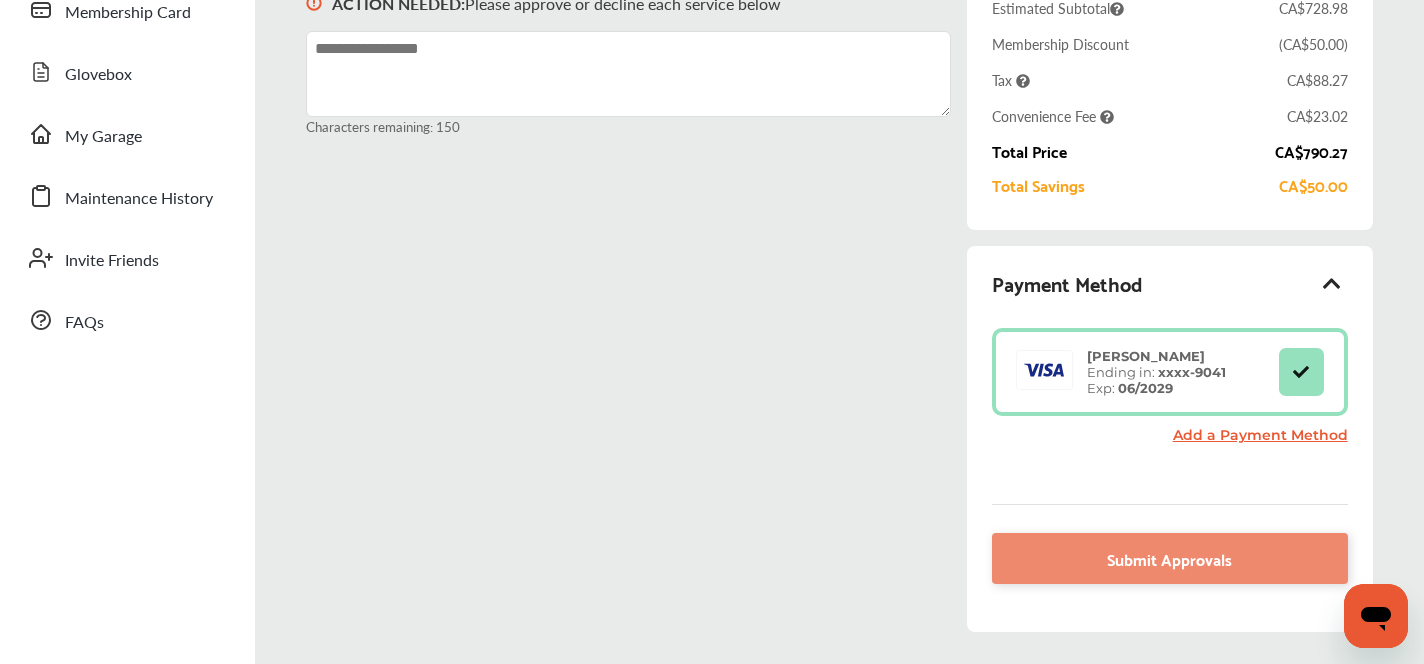 scroll, scrollTop: 278, scrollLeft: 0, axis: vertical 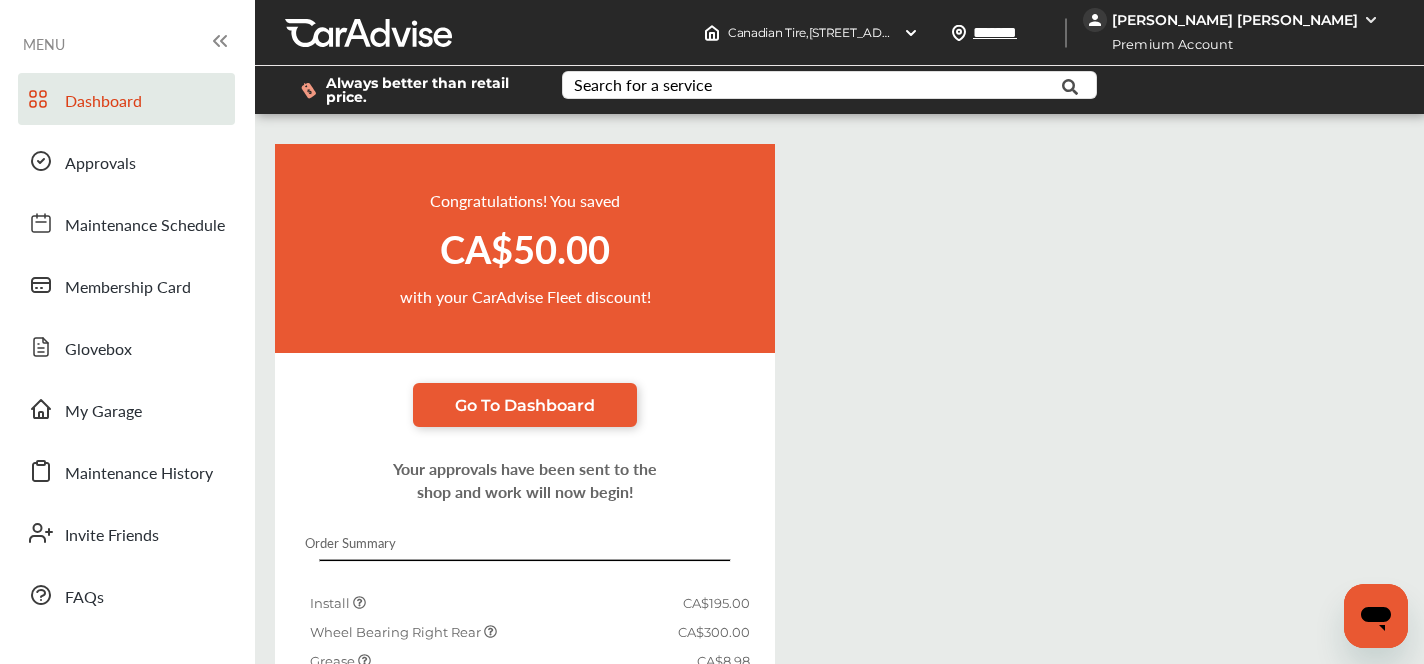 click on "Dashboard" at bounding box center (103, 102) 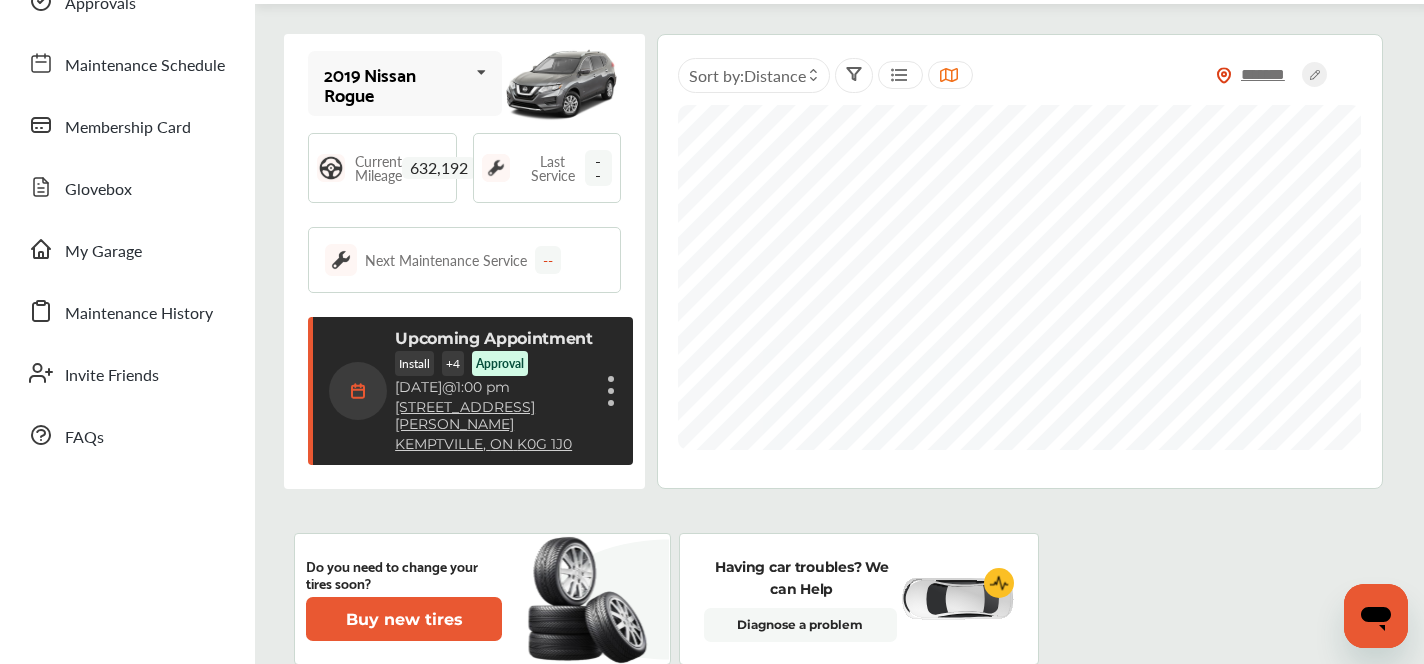 scroll, scrollTop: 158, scrollLeft: 0, axis: vertical 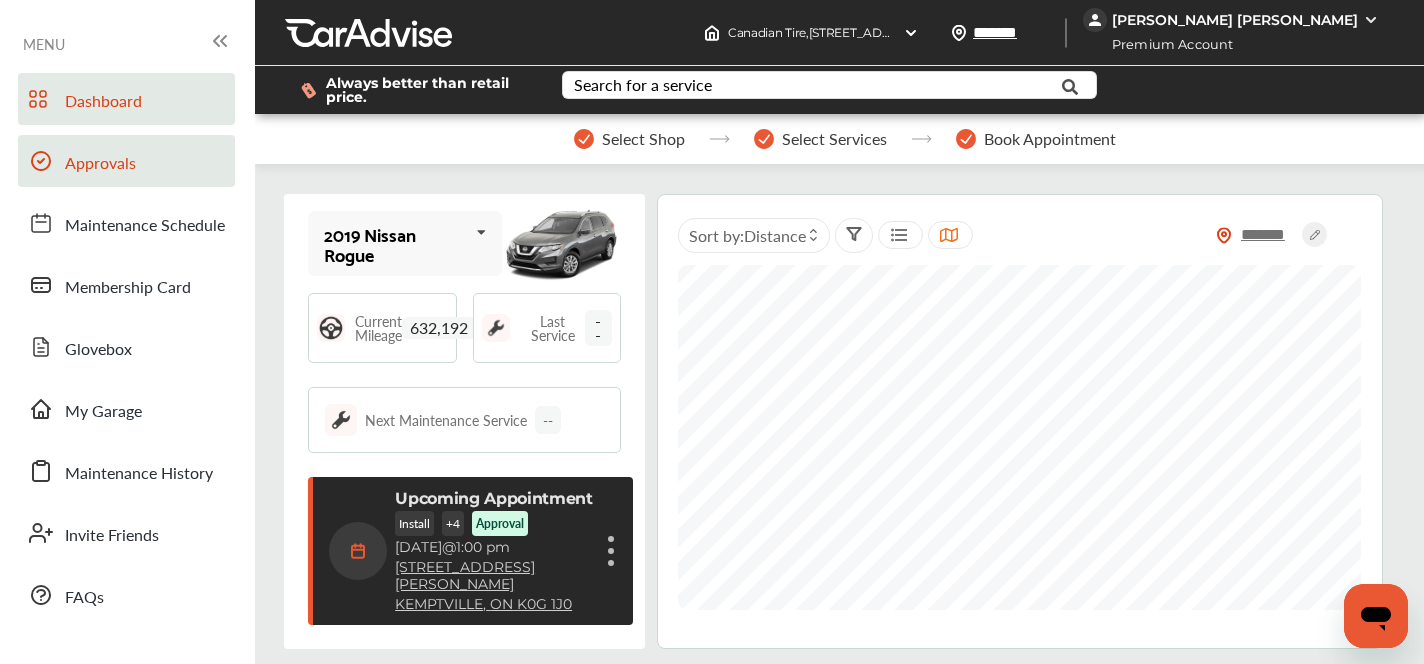 click on "Approvals" at bounding box center (126, 161) 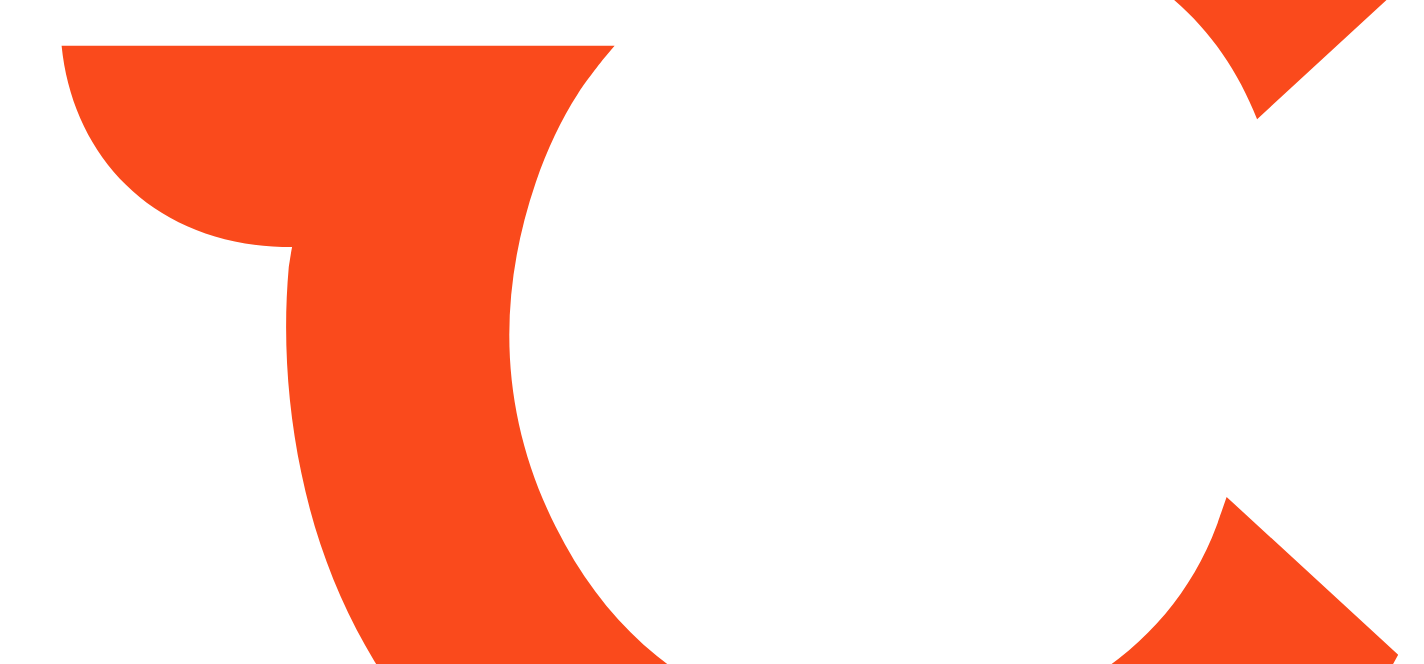 scroll, scrollTop: 0, scrollLeft: 0, axis: both 